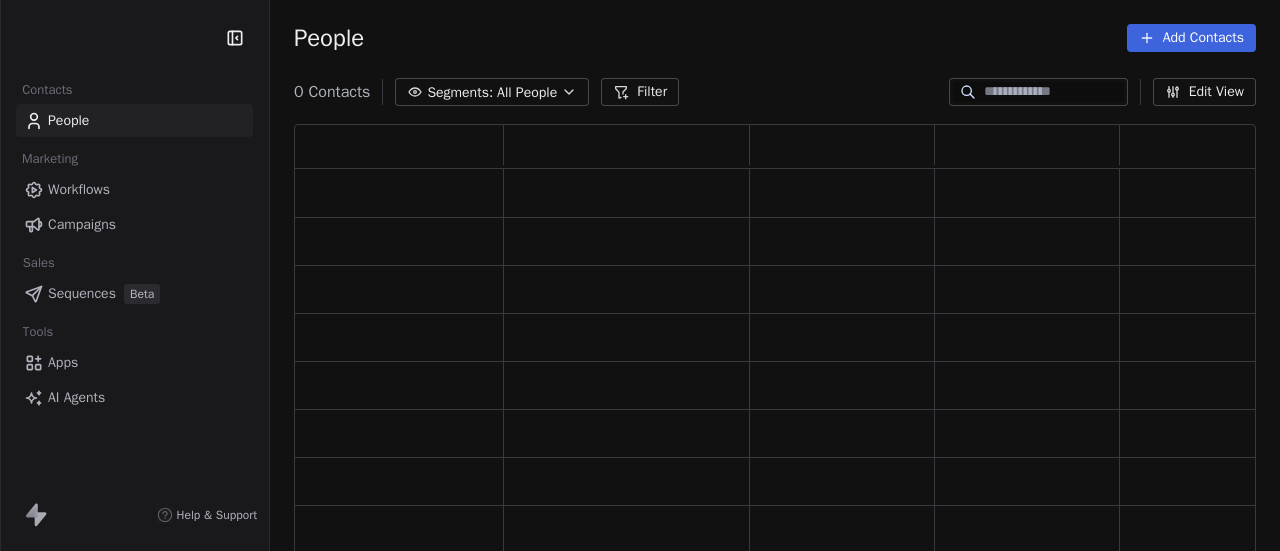 scroll, scrollTop: 0, scrollLeft: 0, axis: both 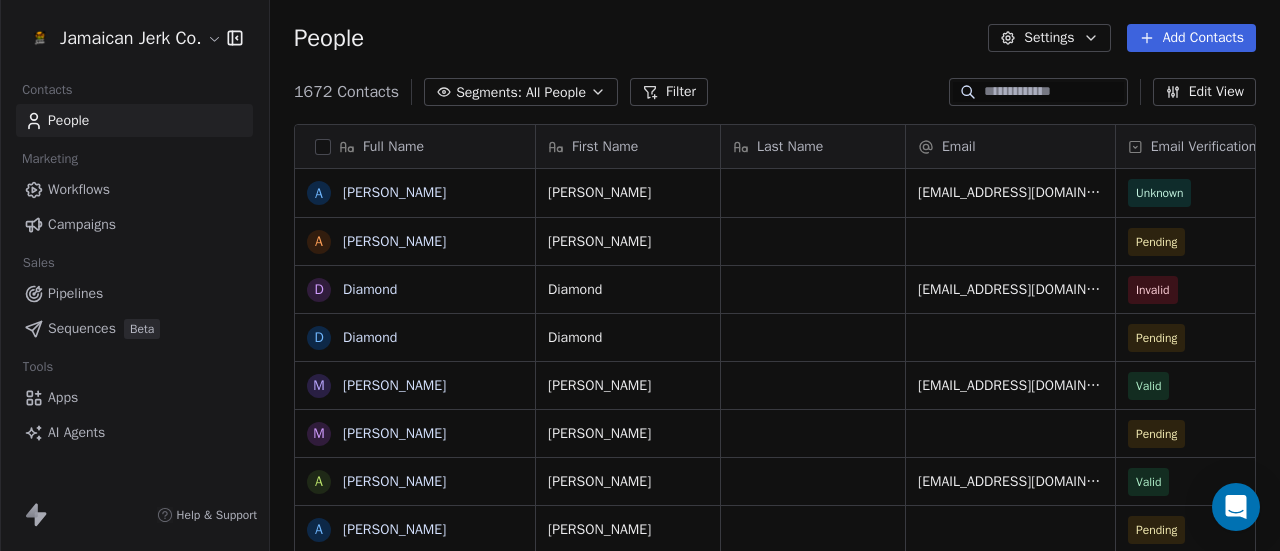click at bounding box center (1054, 92) 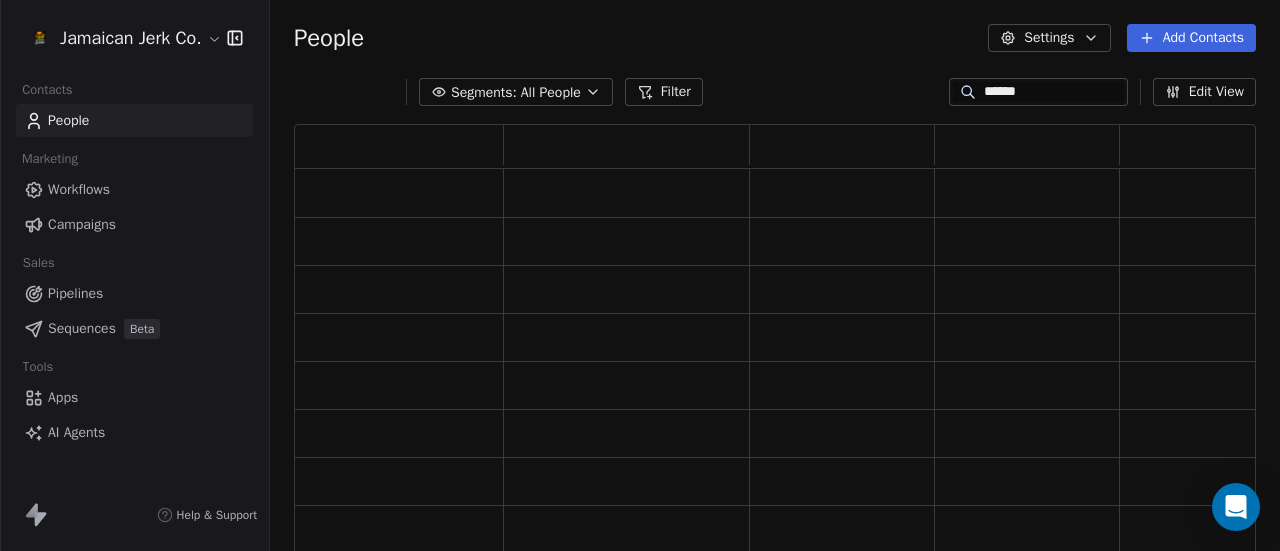 scroll, scrollTop: 16, scrollLeft: 16, axis: both 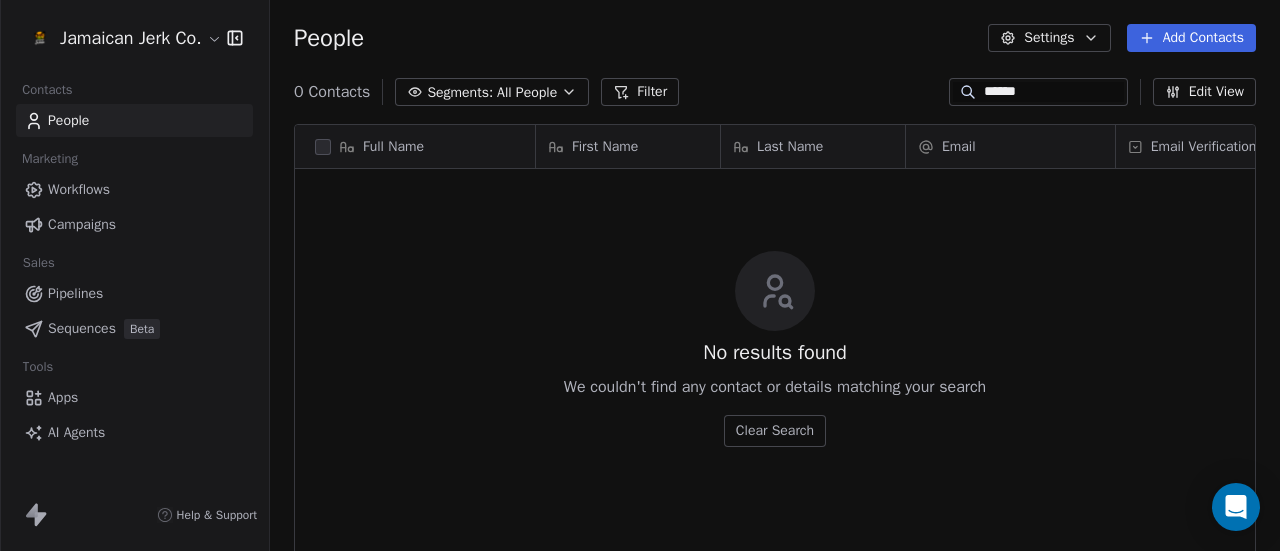 type on "******" 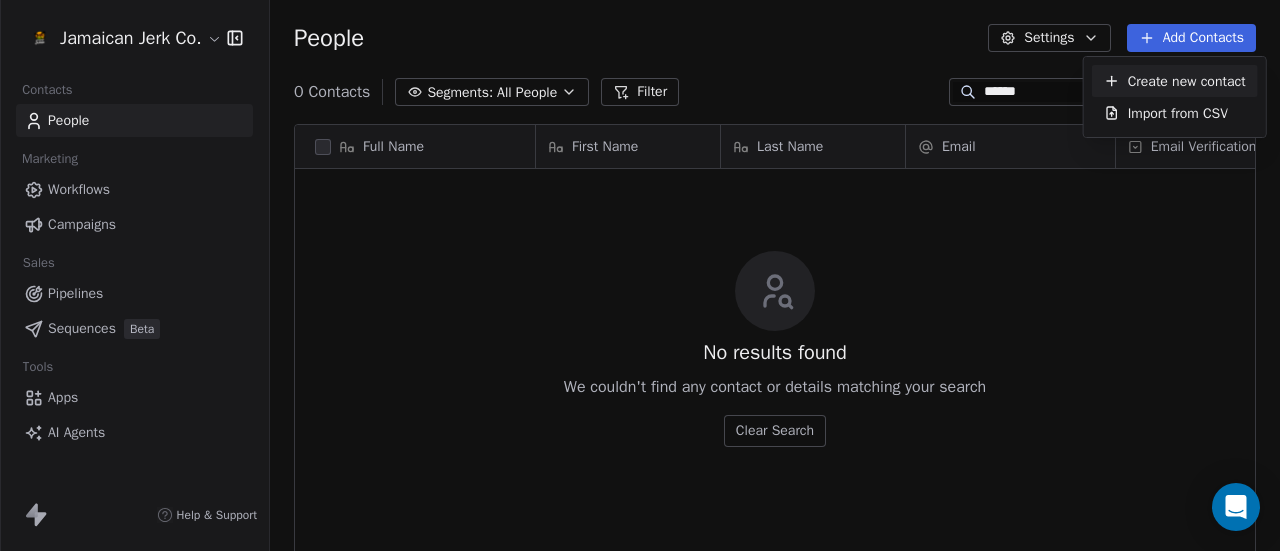 click on "**********" at bounding box center [640, 275] 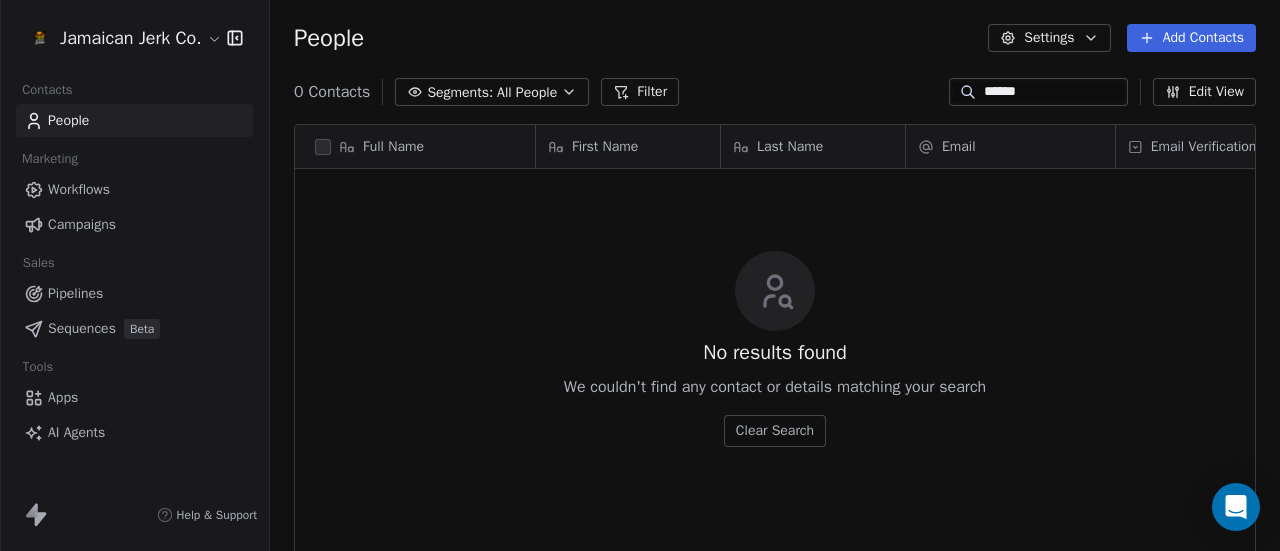 click on "Add Contacts" at bounding box center (1191, 38) 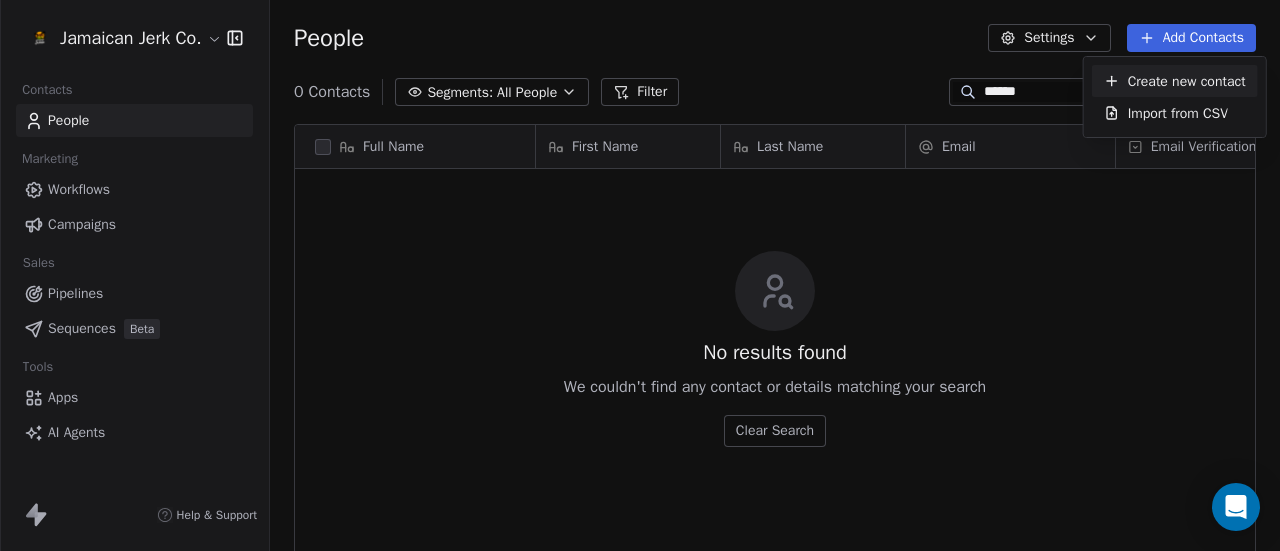 click on "Create new contact" at bounding box center (1175, 81) 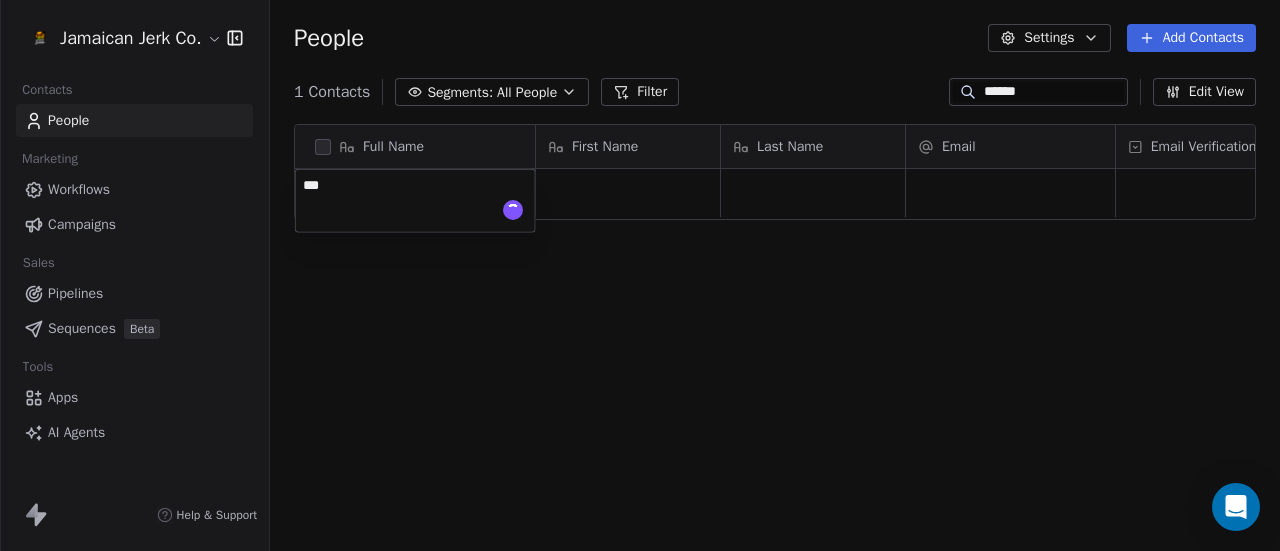 type on "****" 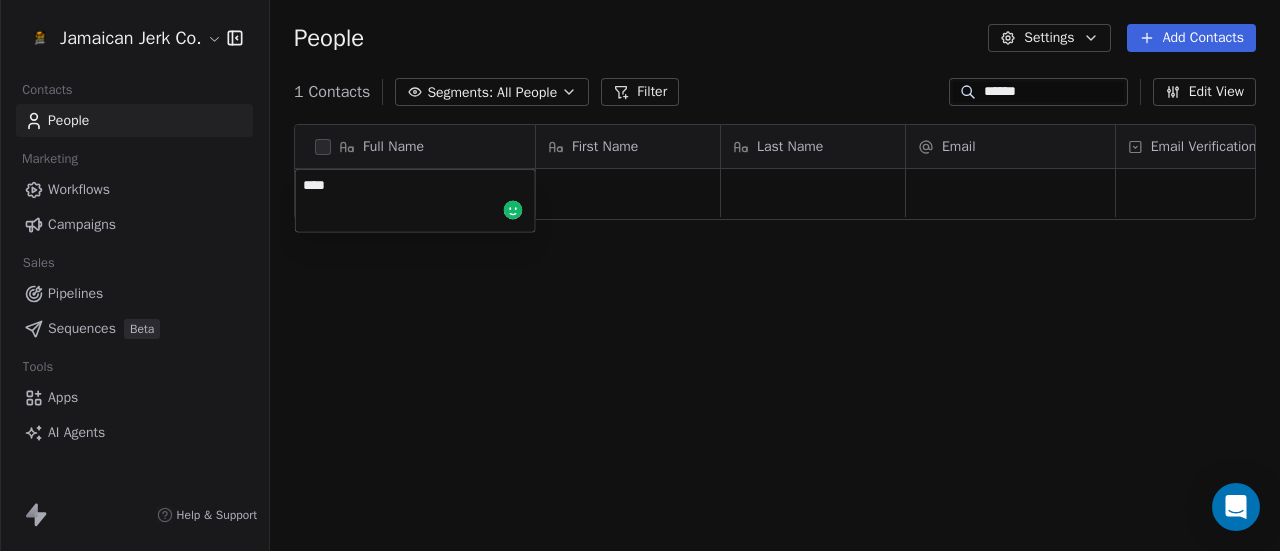 click on "**********" at bounding box center (640, 275) 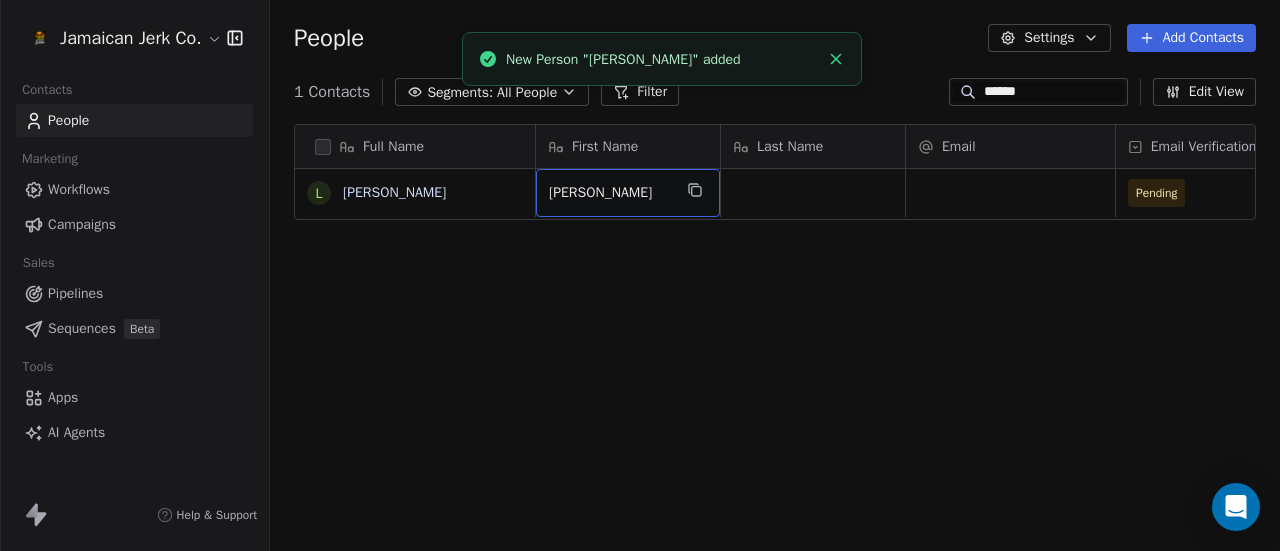 click on "[PERSON_NAME]" at bounding box center [610, 193] 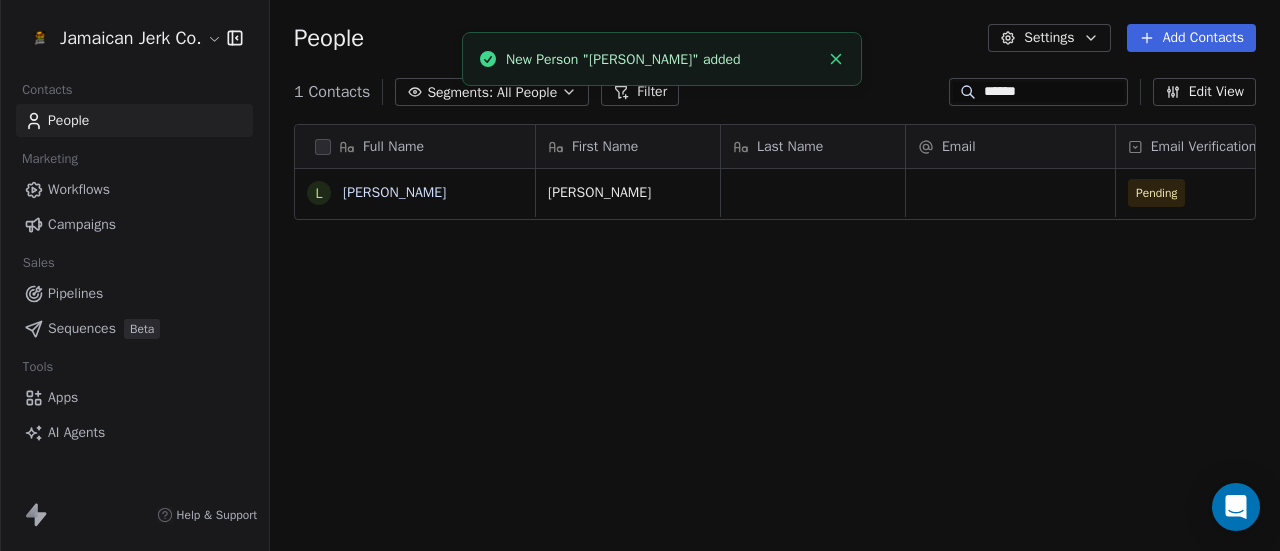 click on "**********" at bounding box center (640, 275) 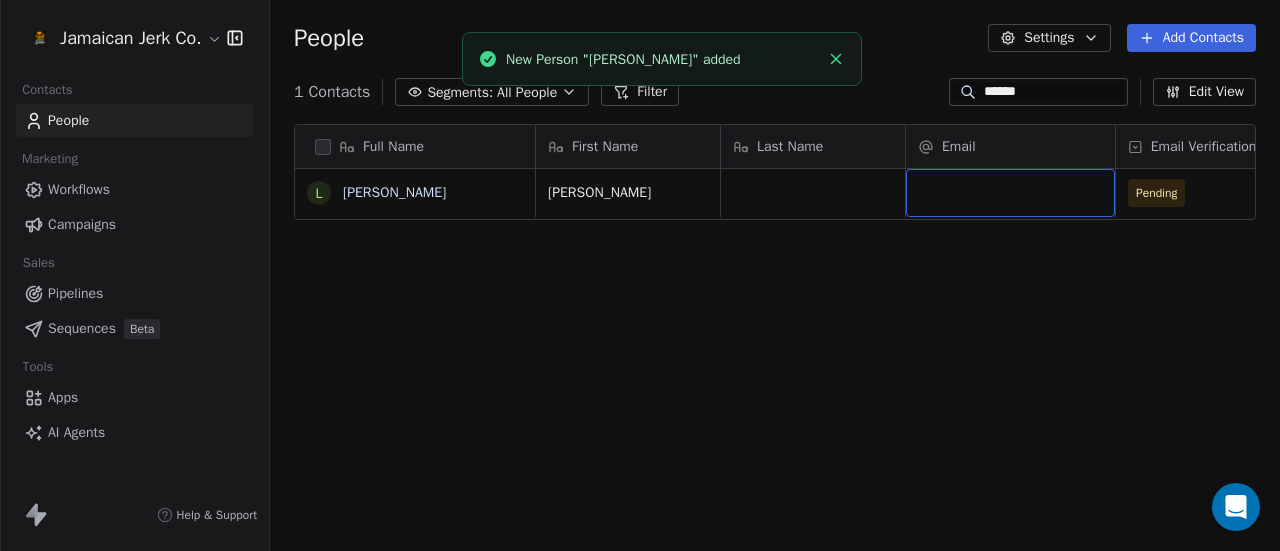 click at bounding box center [1010, 193] 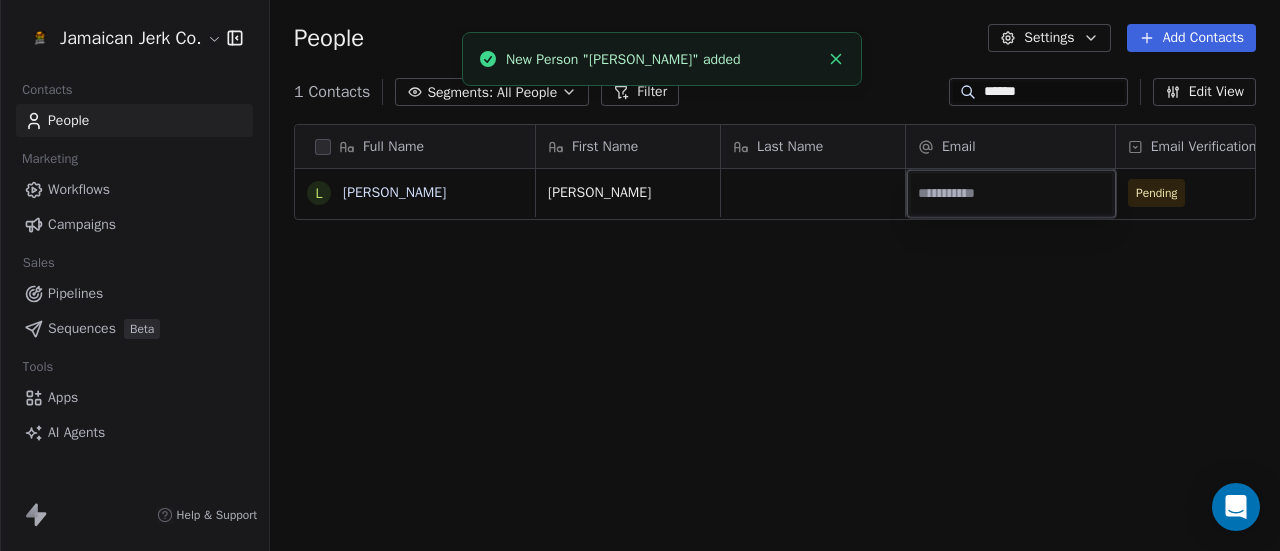 click at bounding box center (1011, 194) 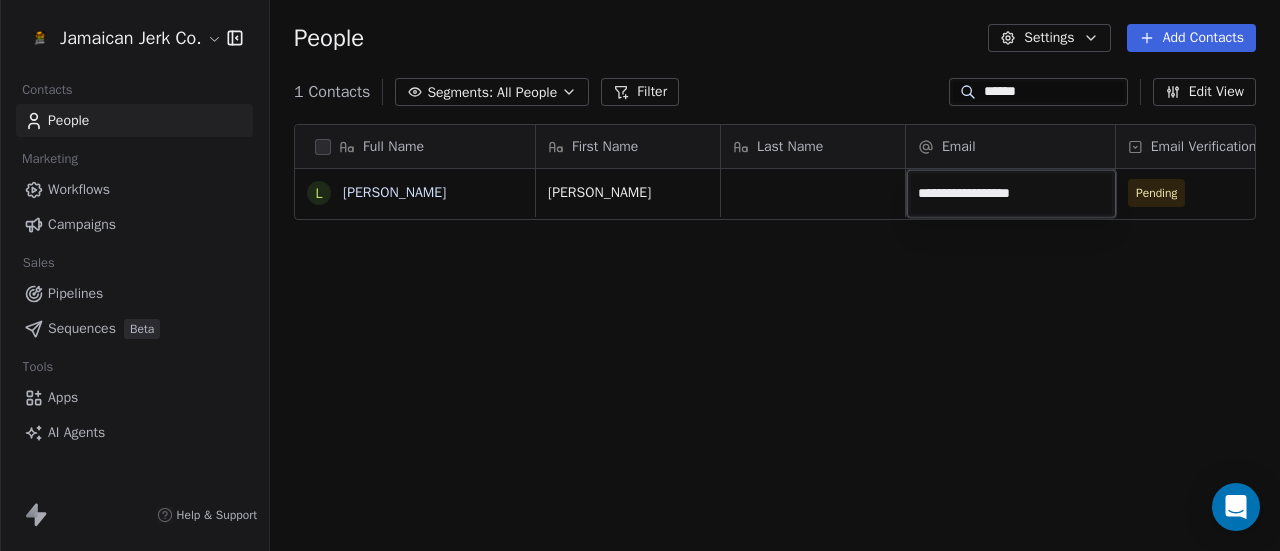 type on "**********" 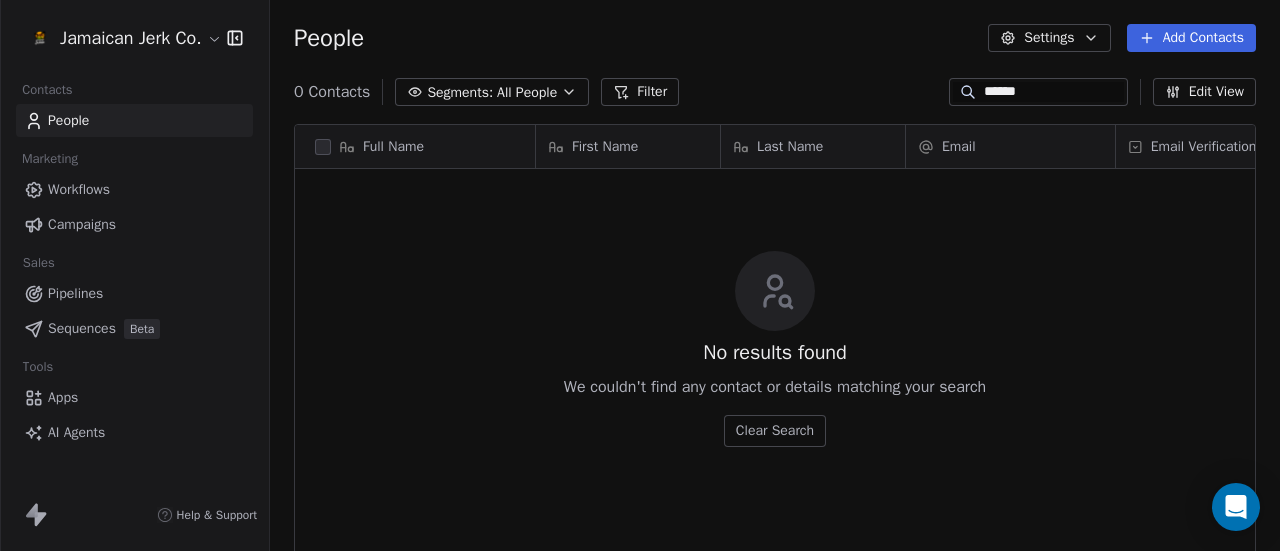 click on "******" at bounding box center (1054, 92) 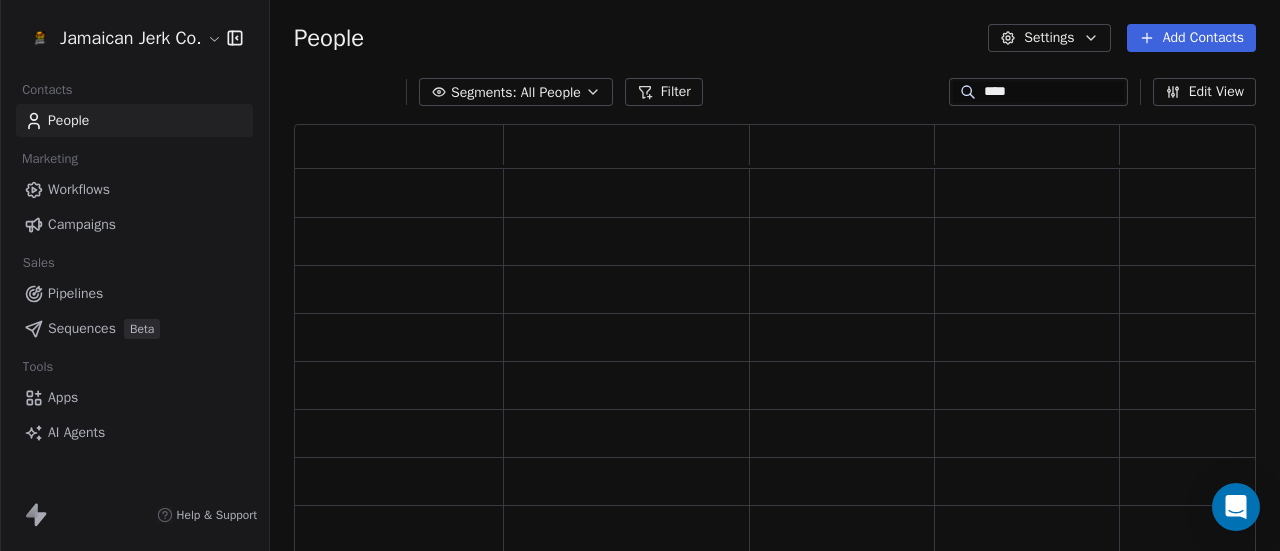 scroll, scrollTop: 16, scrollLeft: 16, axis: both 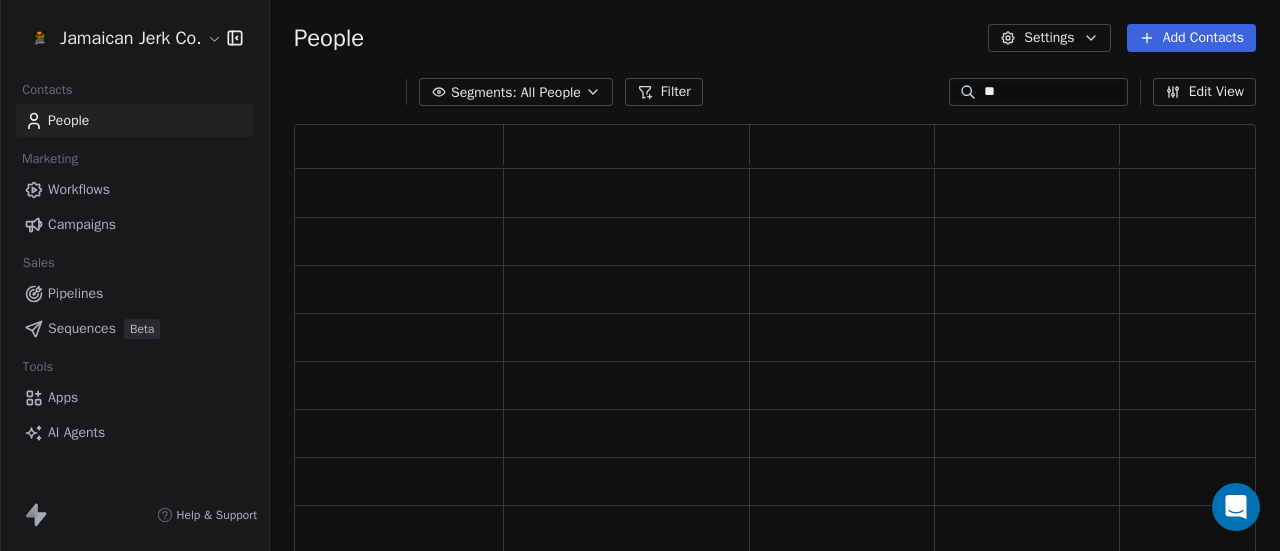 type on "*" 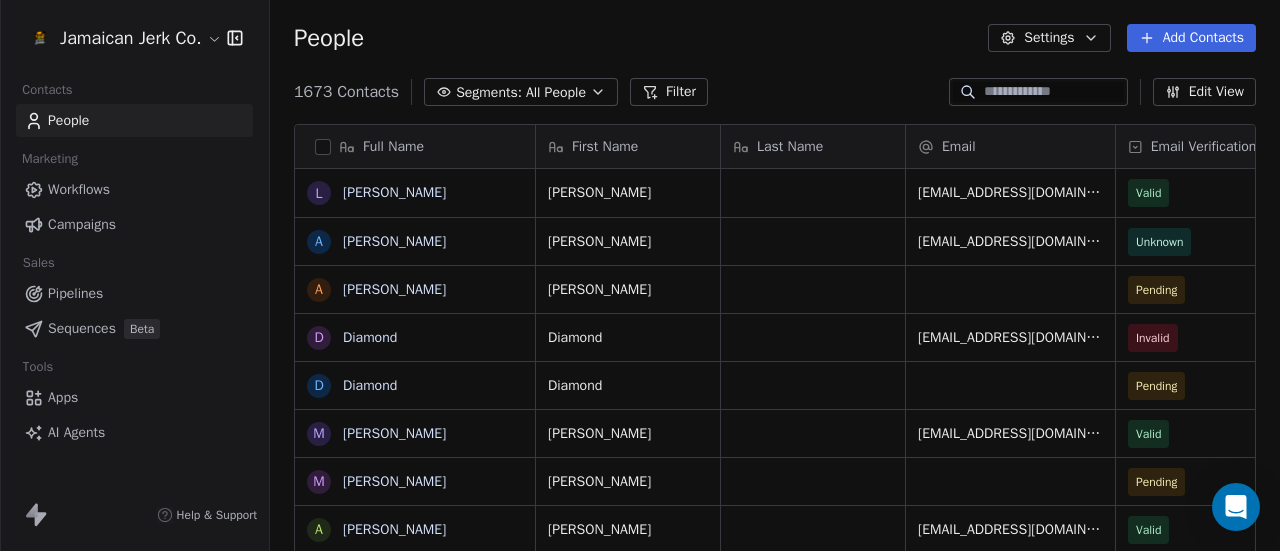 scroll, scrollTop: 16, scrollLeft: 16, axis: both 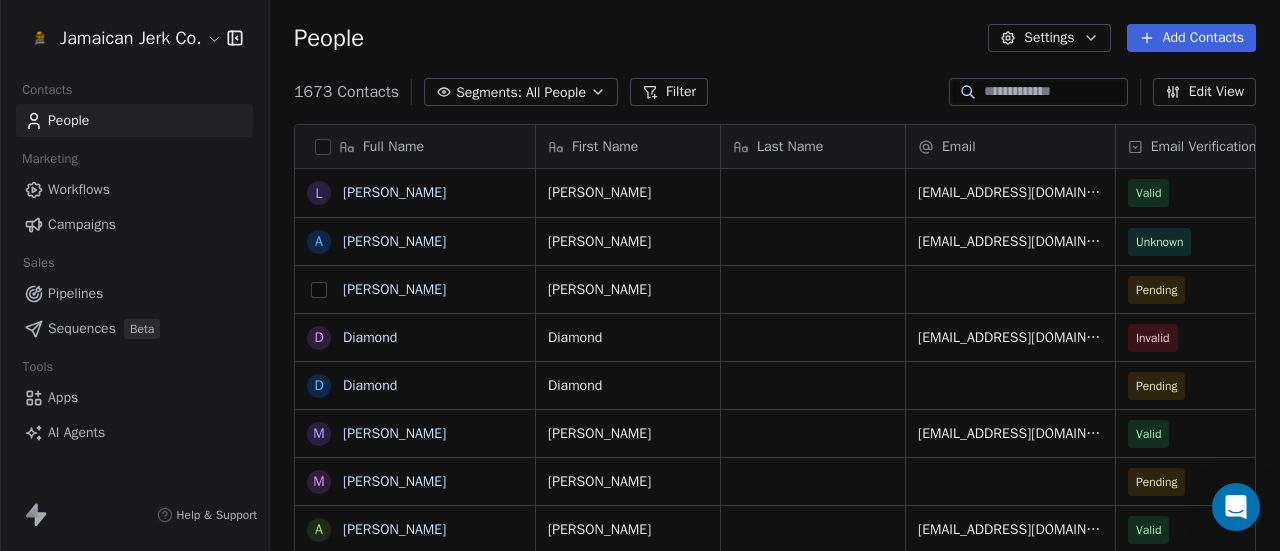 type 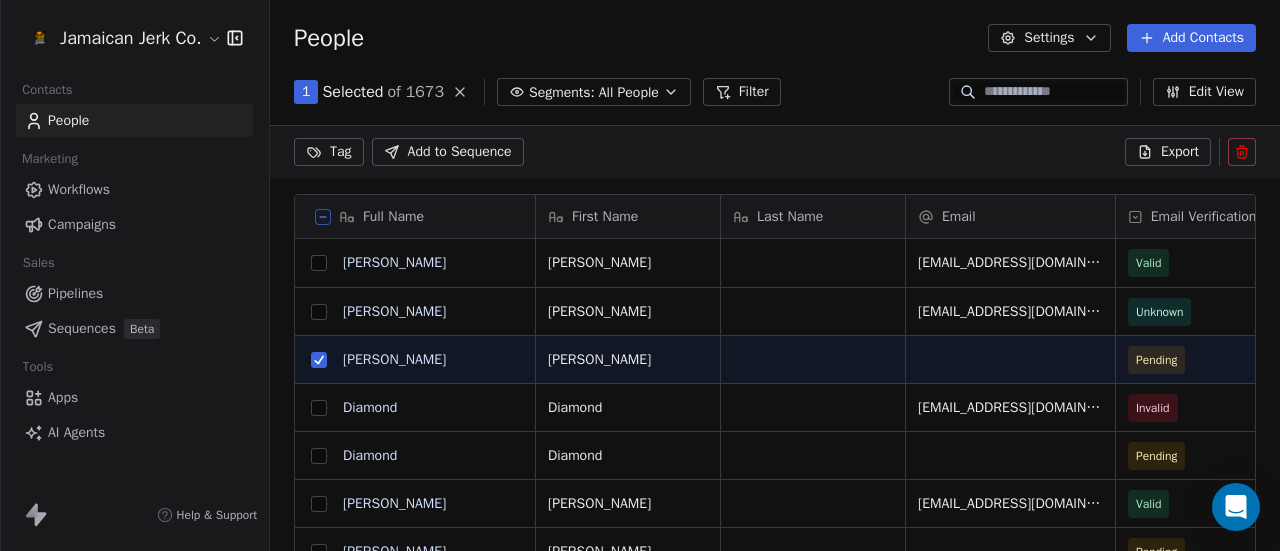 click 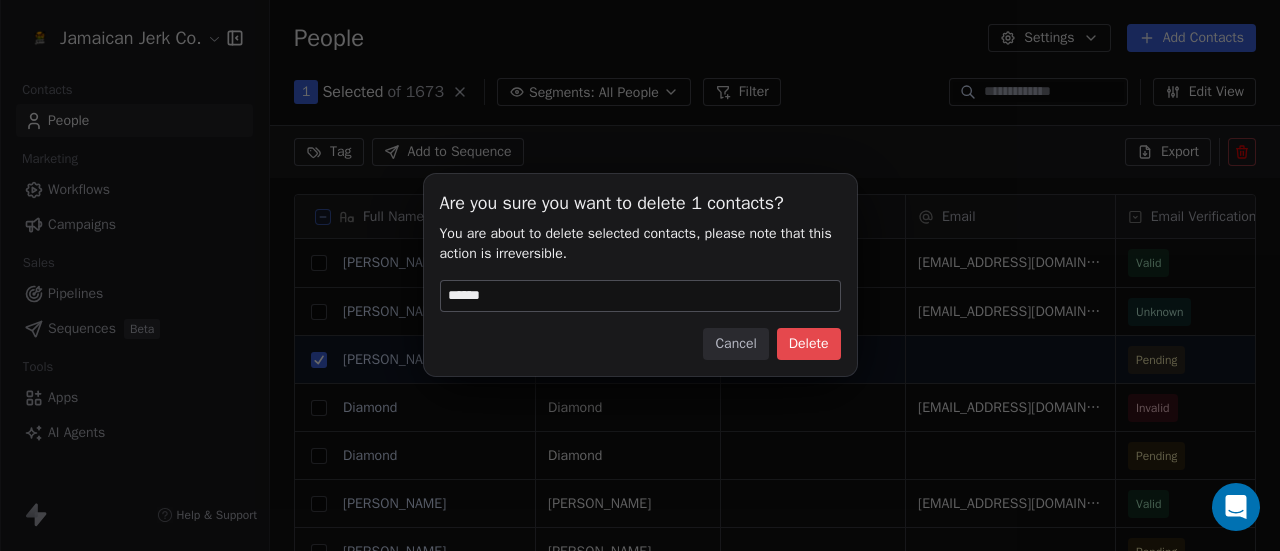 type on "******" 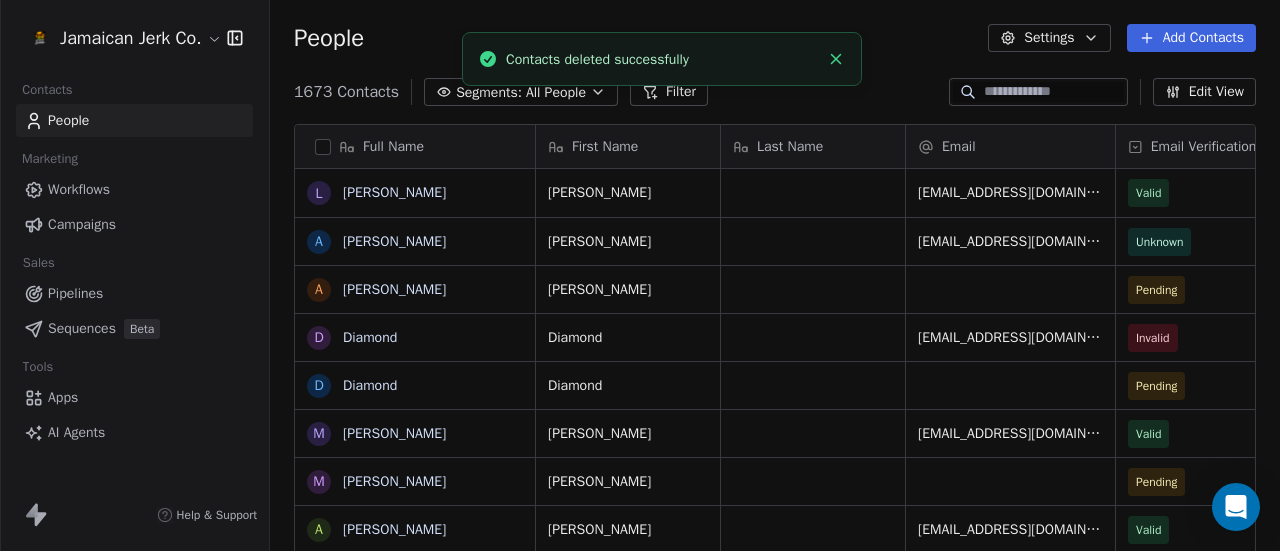 scroll, scrollTop: 16, scrollLeft: 16, axis: both 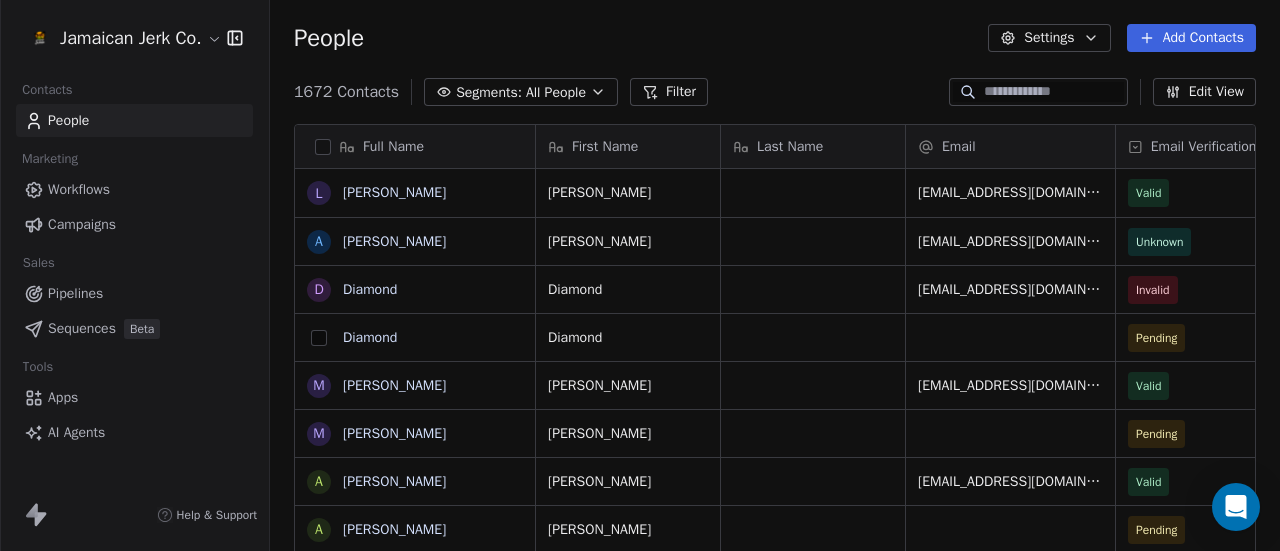 click at bounding box center [319, 338] 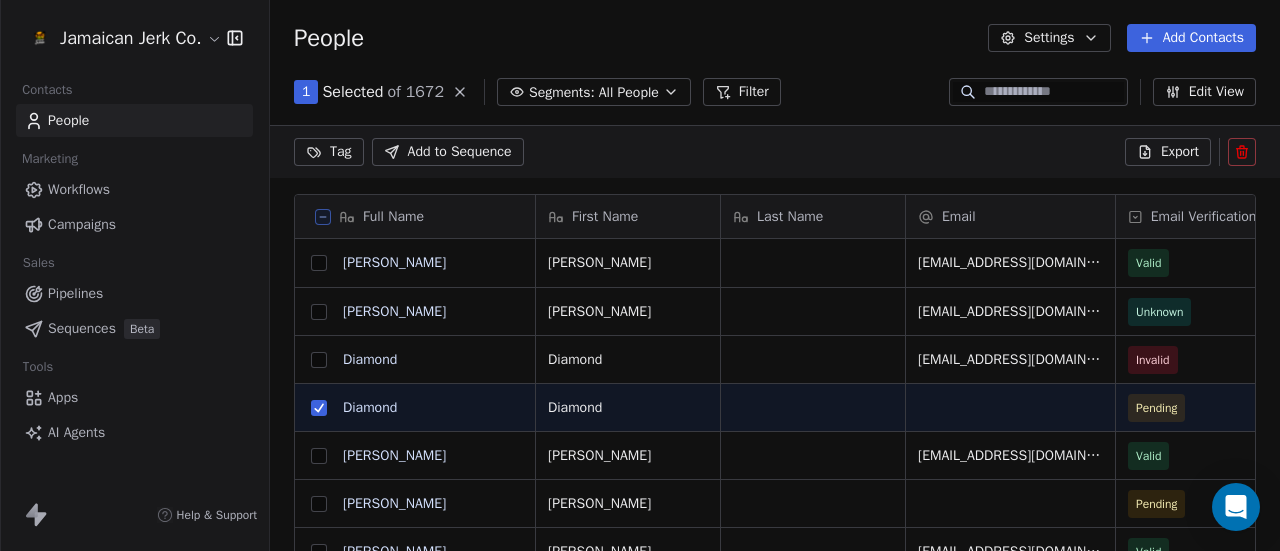 scroll, scrollTop: 400, scrollLeft: 994, axis: both 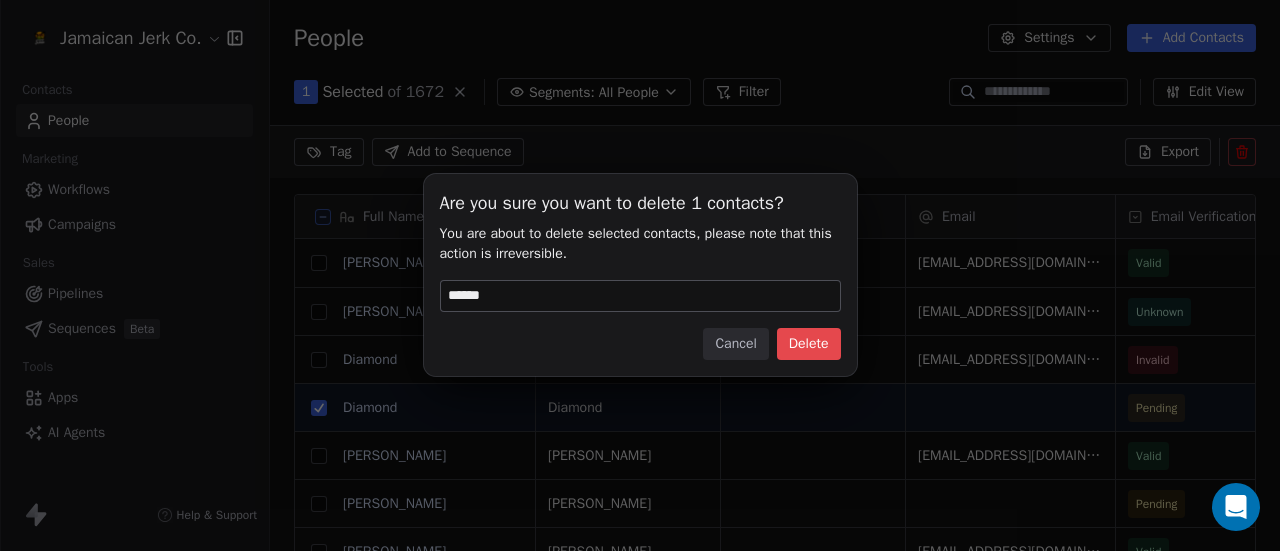 click on "Delete" at bounding box center (809, 344) 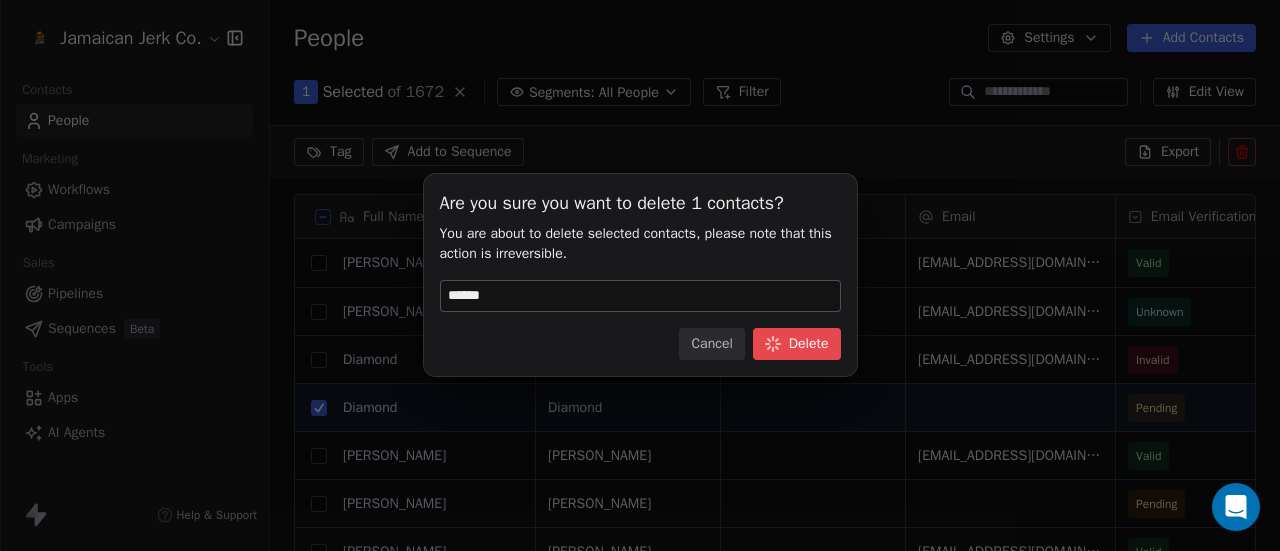scroll, scrollTop: 16, scrollLeft: 16, axis: both 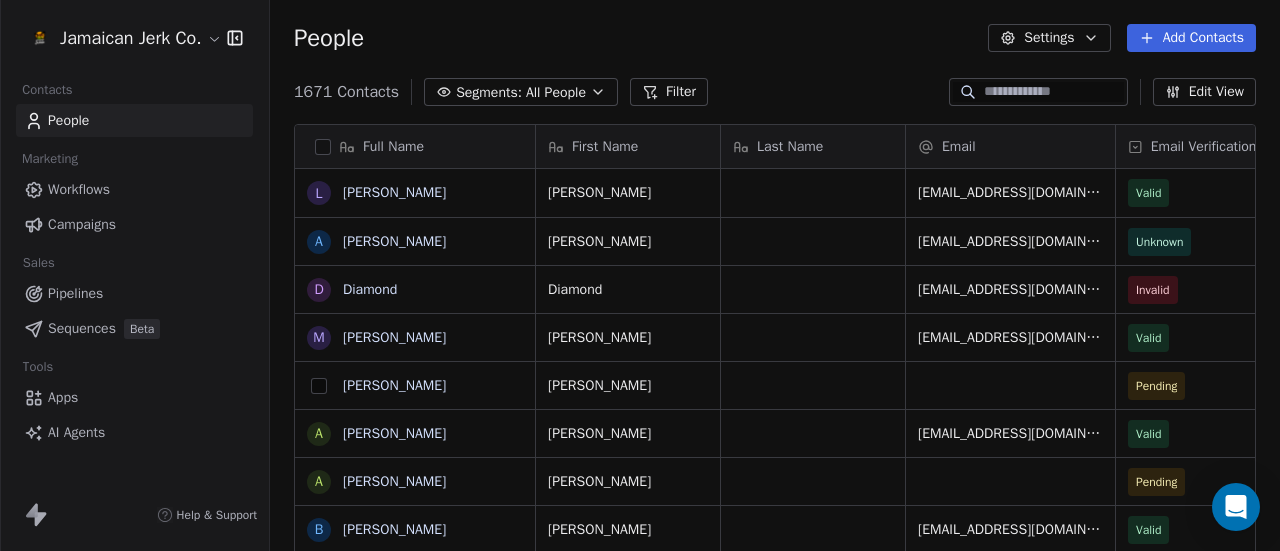 click at bounding box center (319, 386) 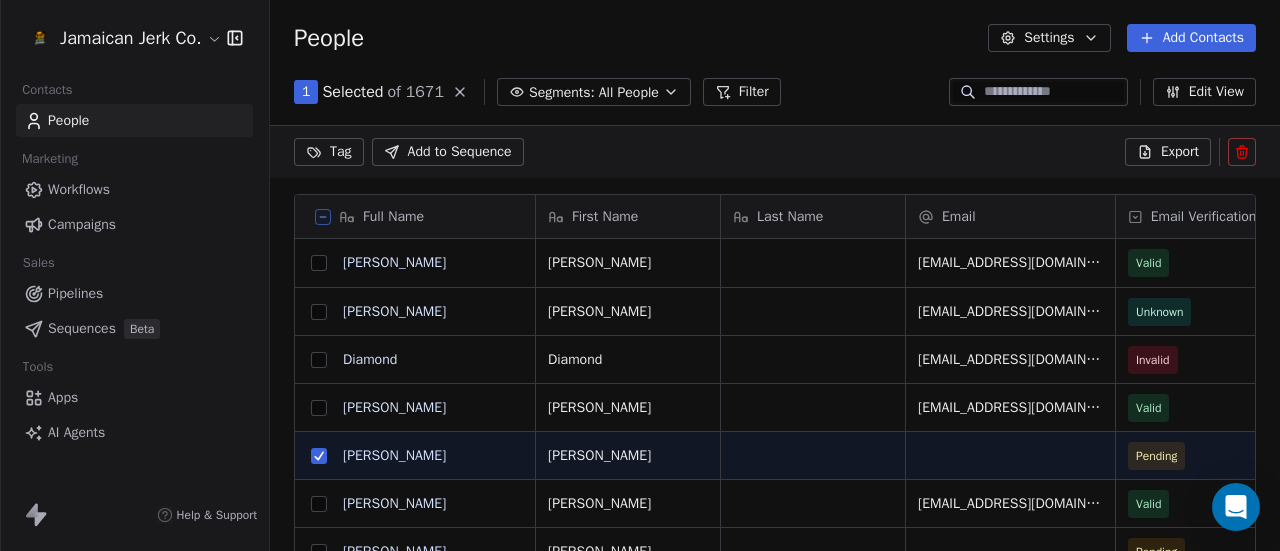 scroll, scrollTop: 400, scrollLeft: 994, axis: both 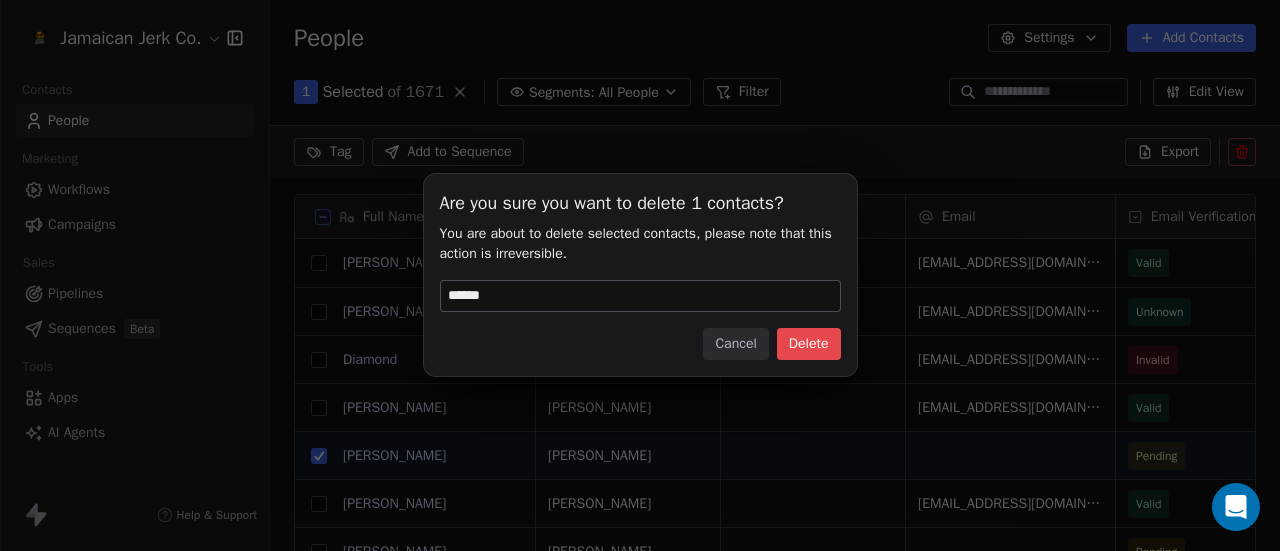 click on "Delete" at bounding box center [809, 344] 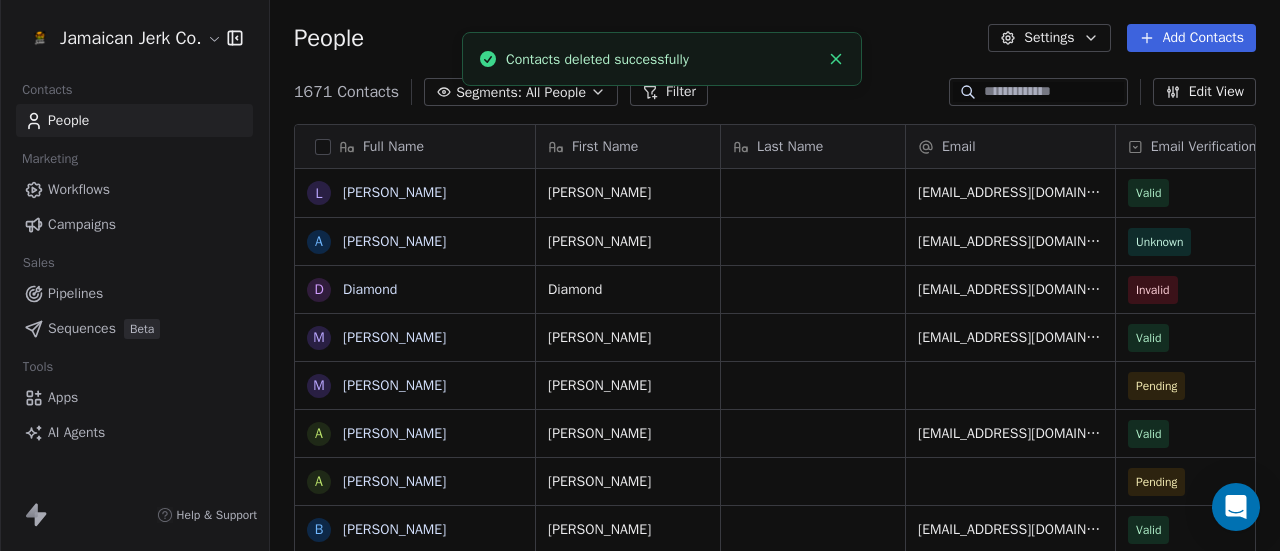 scroll, scrollTop: 16, scrollLeft: 16, axis: both 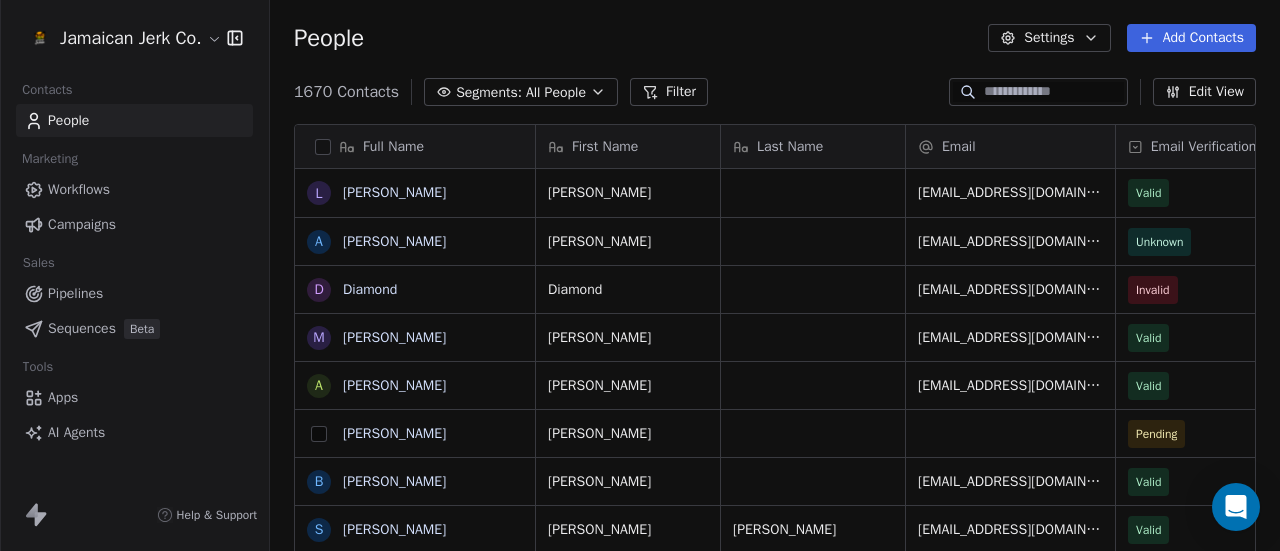 click at bounding box center (319, 434) 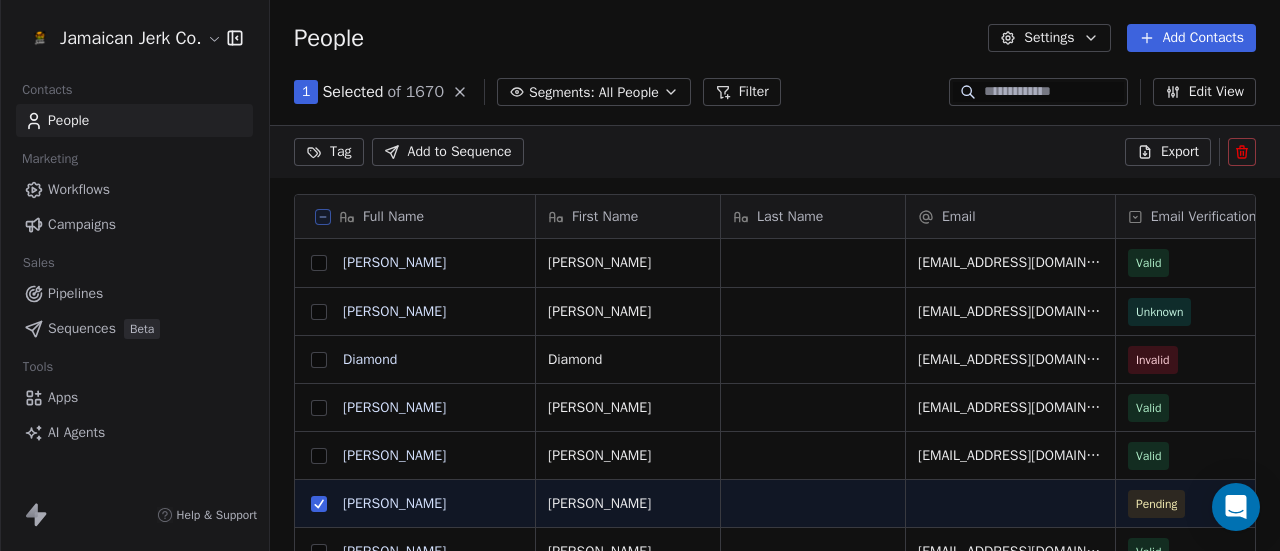 scroll, scrollTop: 400, scrollLeft: 994, axis: both 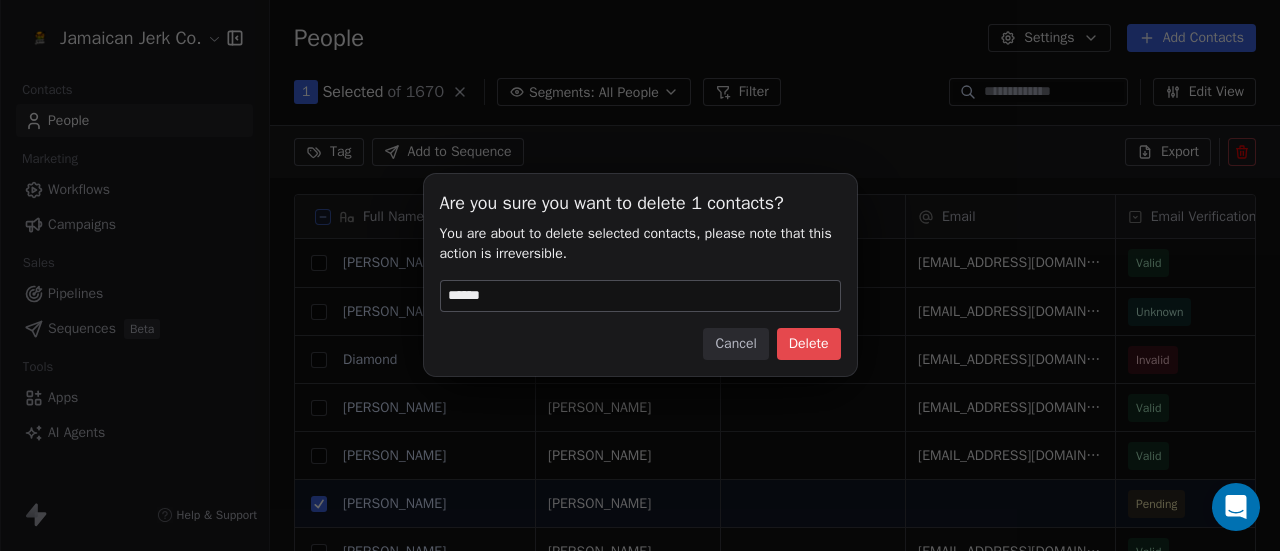 click on "Delete" at bounding box center [809, 344] 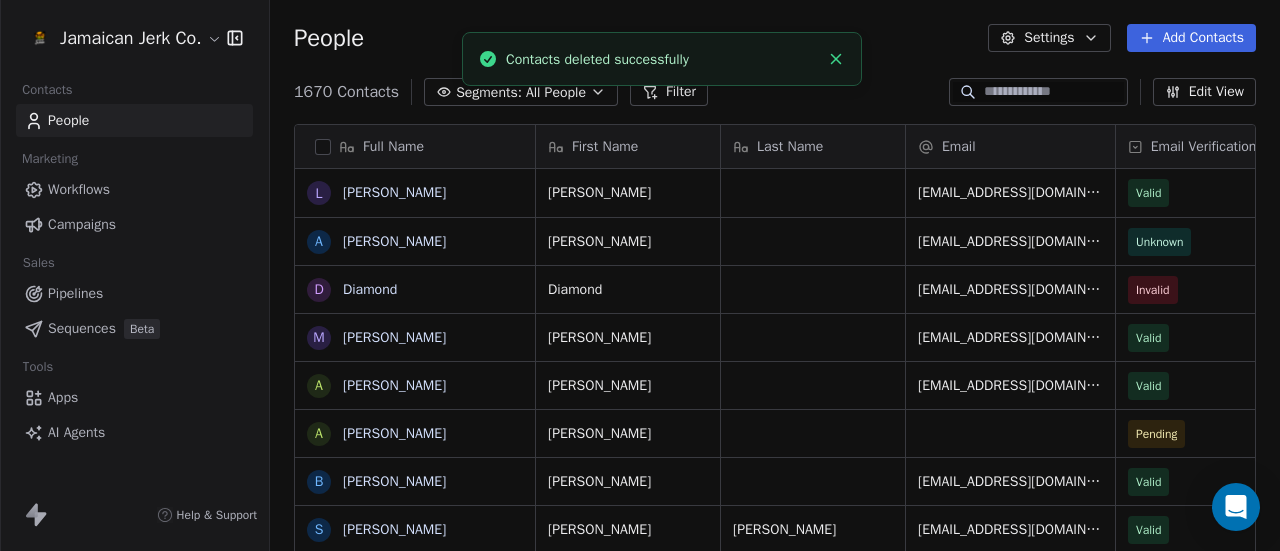 scroll, scrollTop: 16, scrollLeft: 16, axis: both 